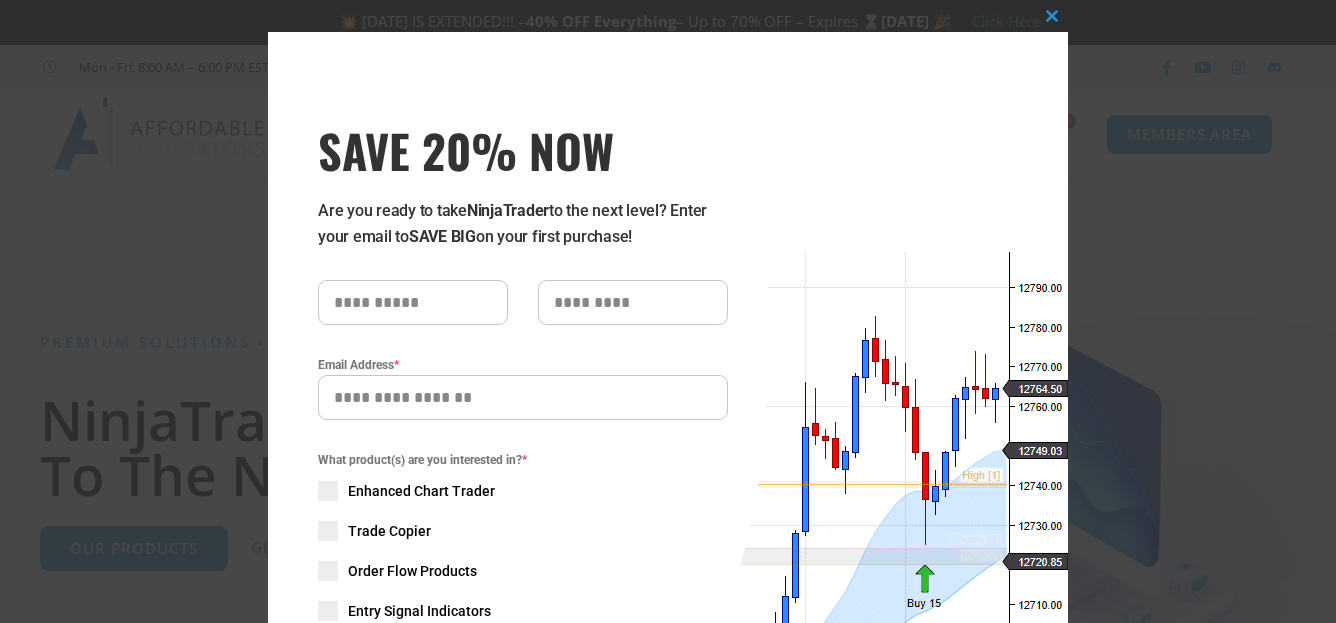 scroll, scrollTop: 0, scrollLeft: 0, axis: both 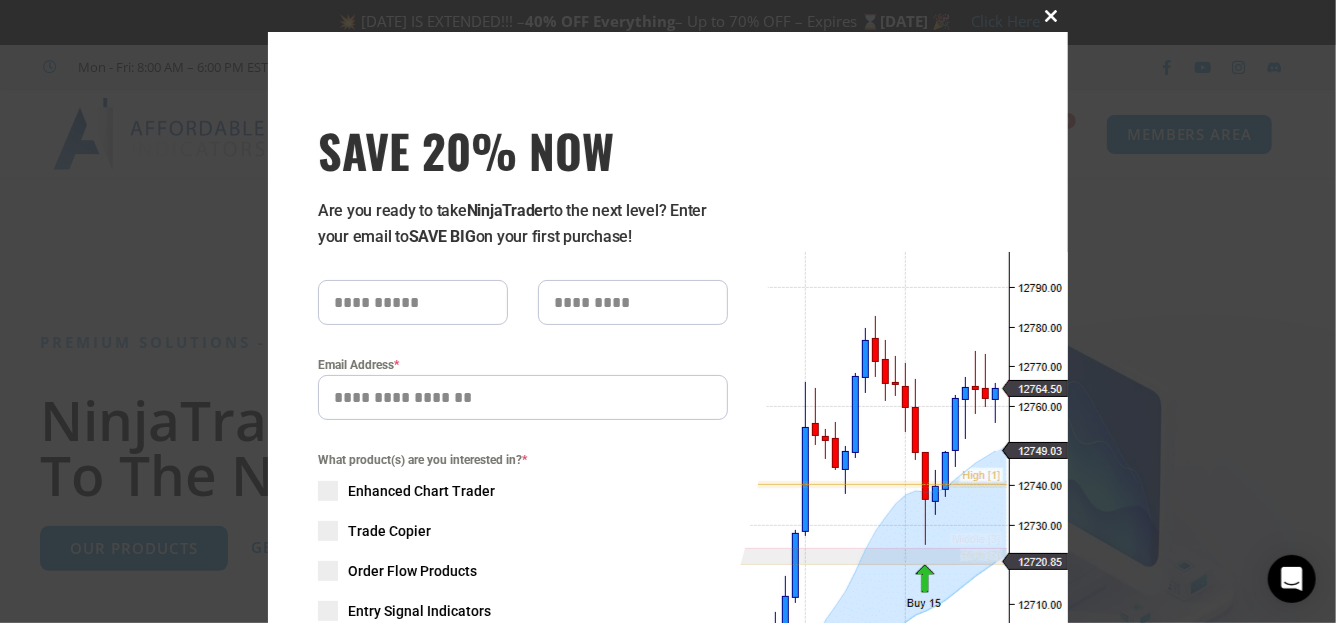 click at bounding box center (1052, 16) 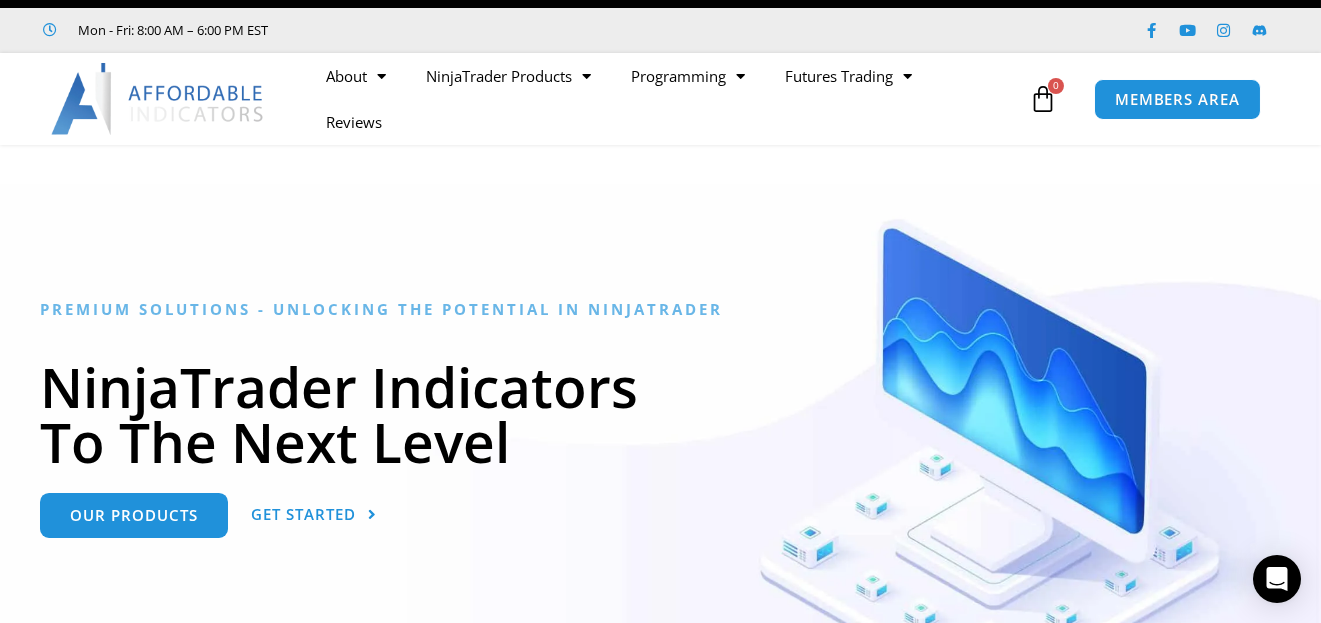 scroll, scrollTop: 39, scrollLeft: 0, axis: vertical 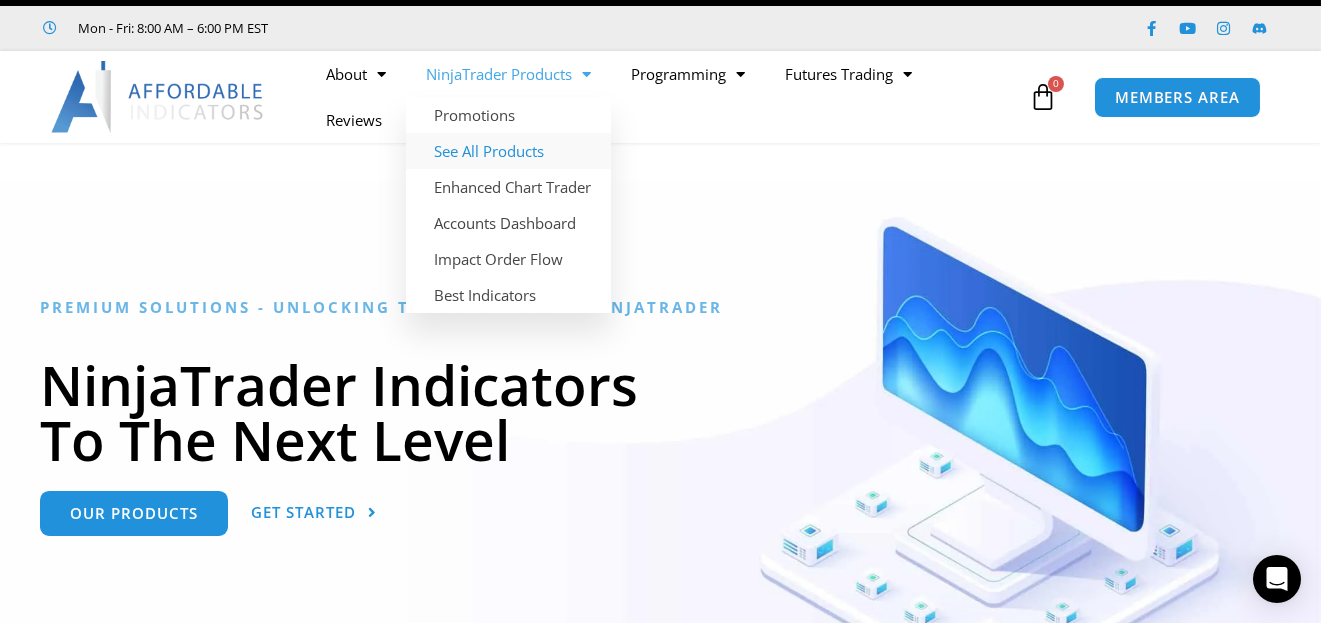 click on "See All Products" 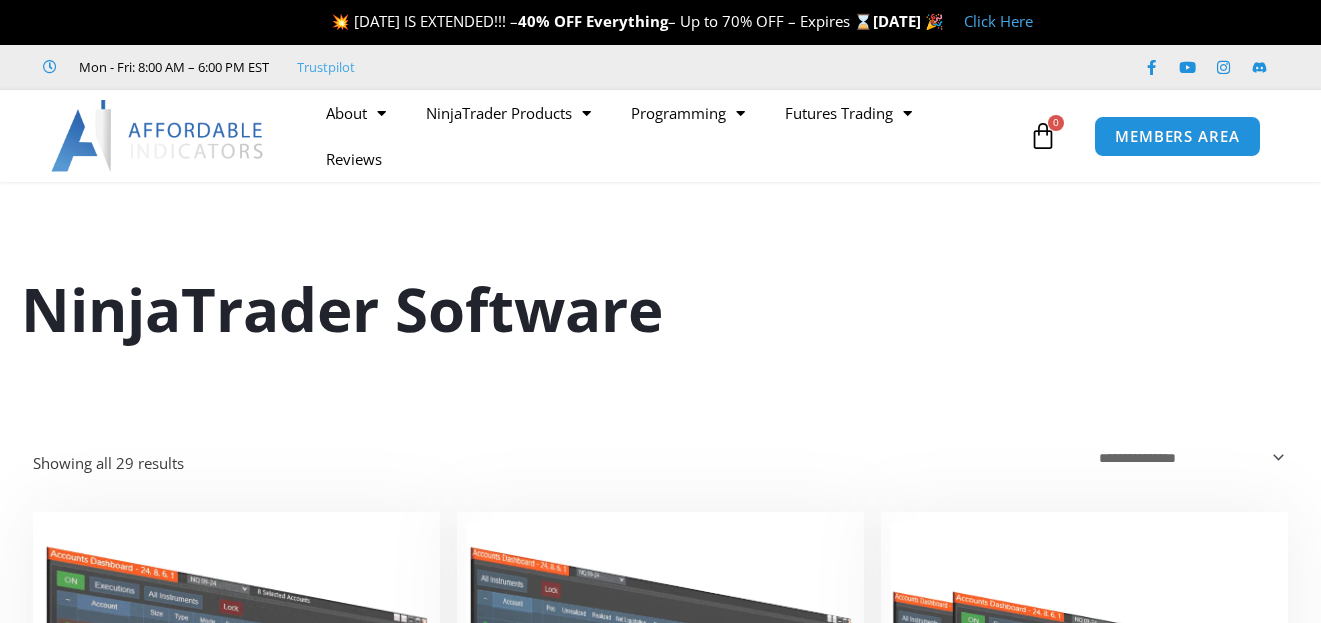 scroll, scrollTop: 39, scrollLeft: 0, axis: vertical 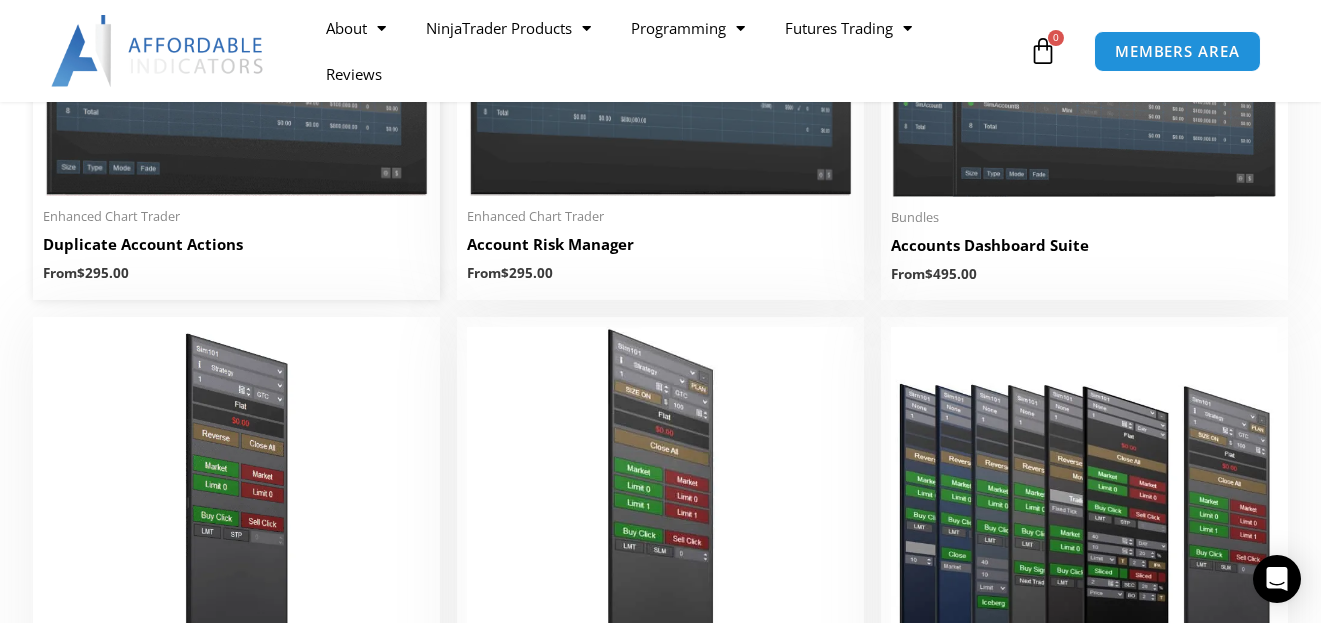 click on "Duplicate Account Actions" at bounding box center (236, 249) 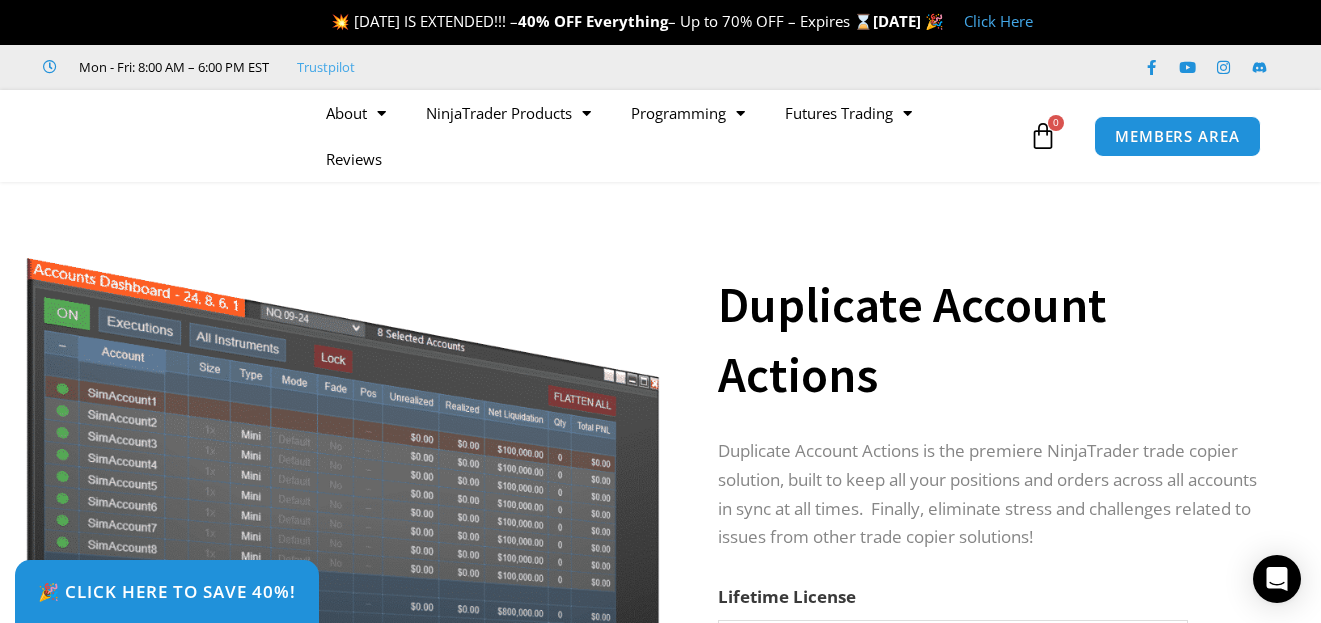 scroll, scrollTop: 0, scrollLeft: 0, axis: both 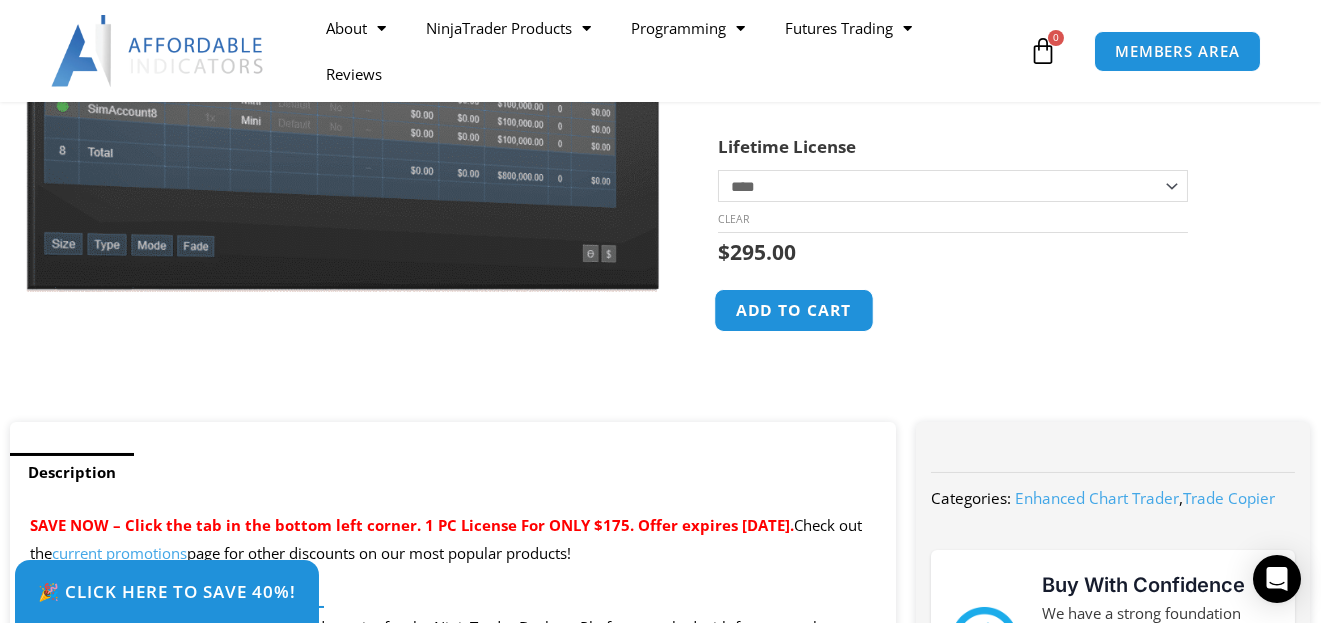 click on "Add to cart" 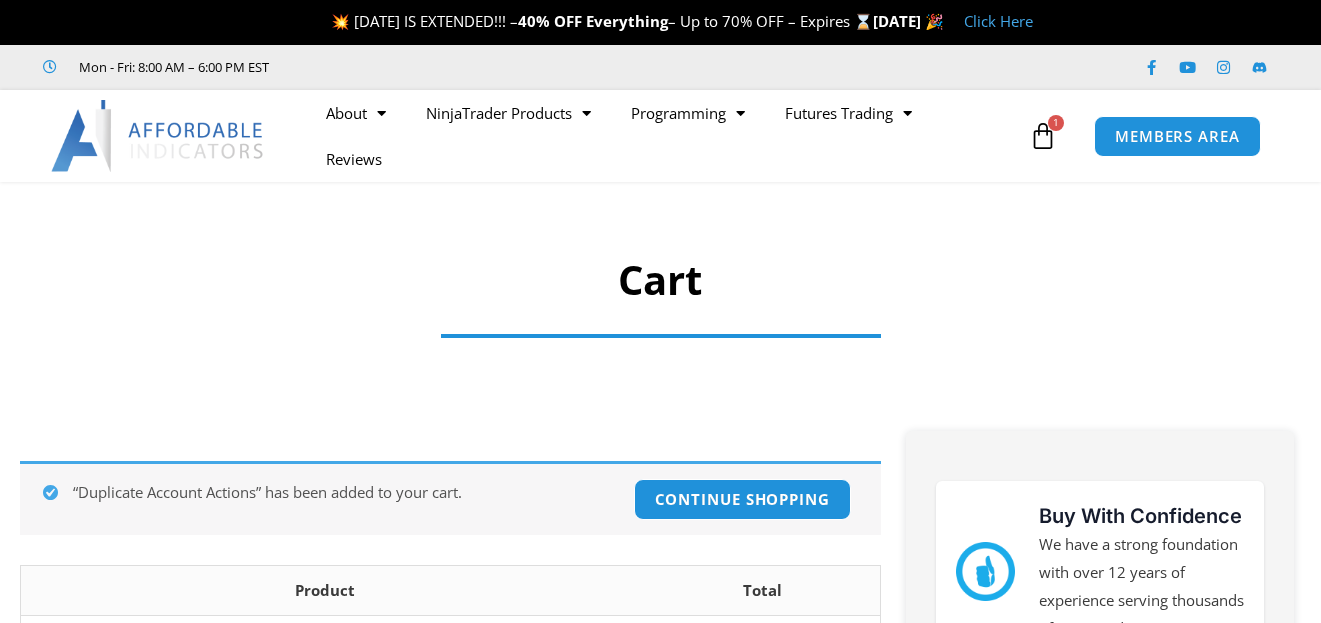 scroll, scrollTop: 0, scrollLeft: 0, axis: both 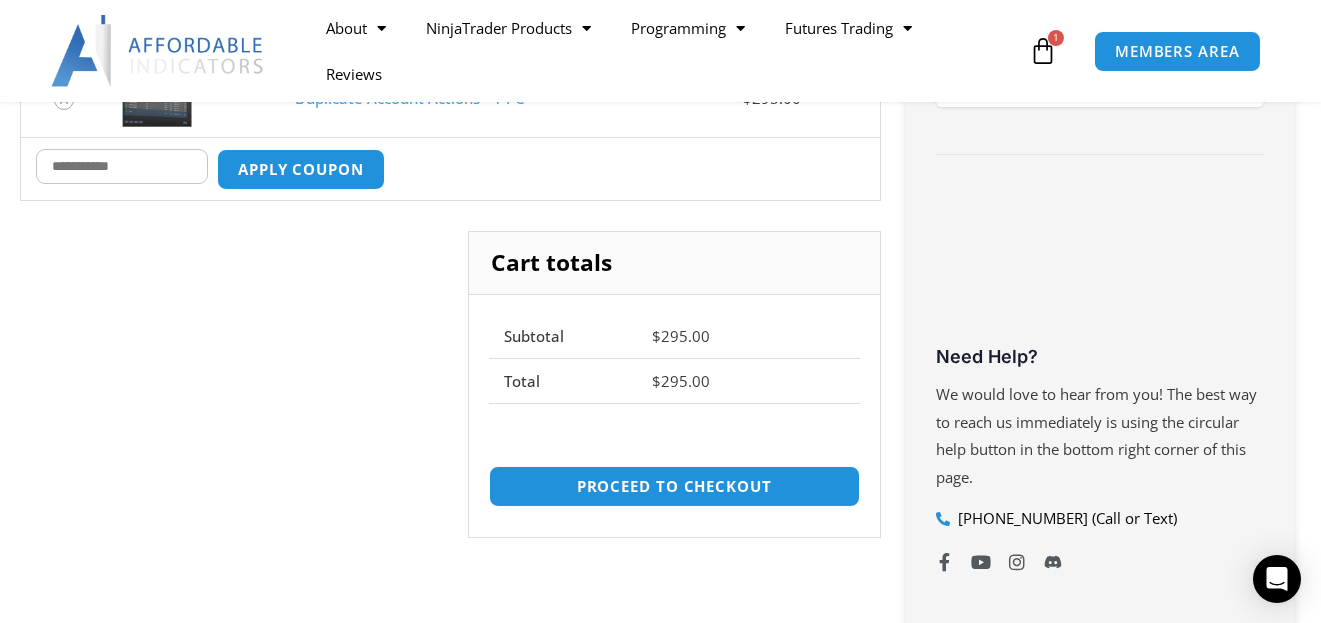 click on "Coupon:" at bounding box center (122, 166) 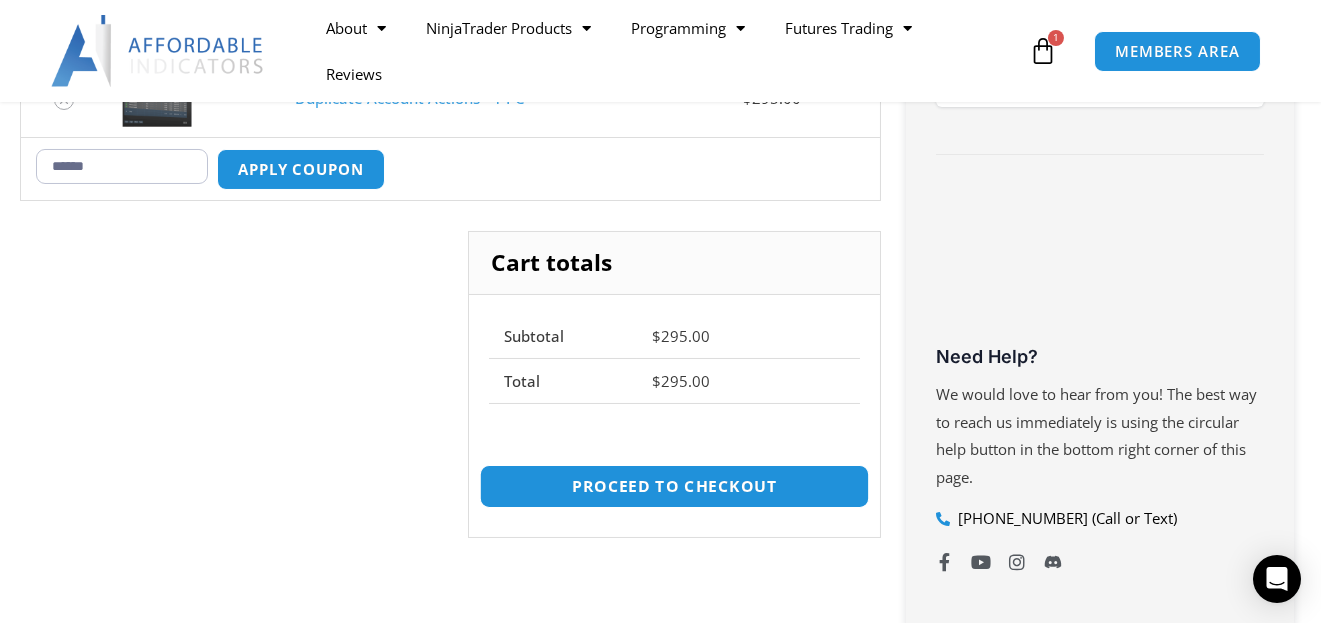 type on "******" 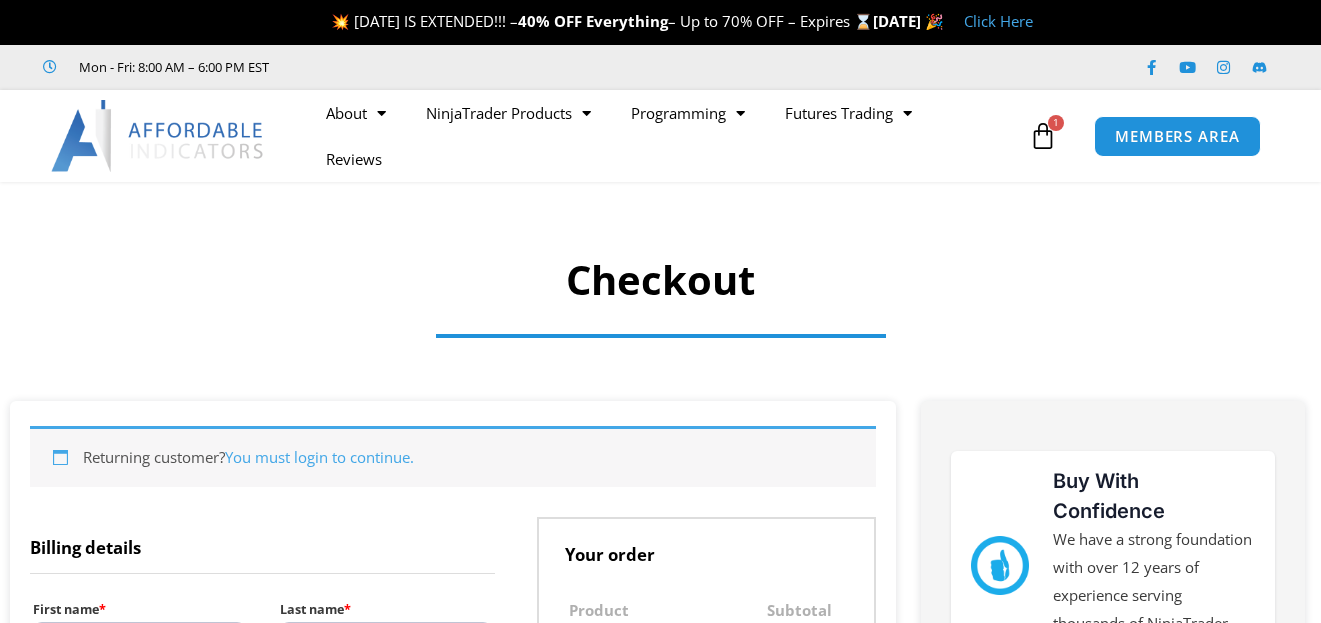 select on "**" 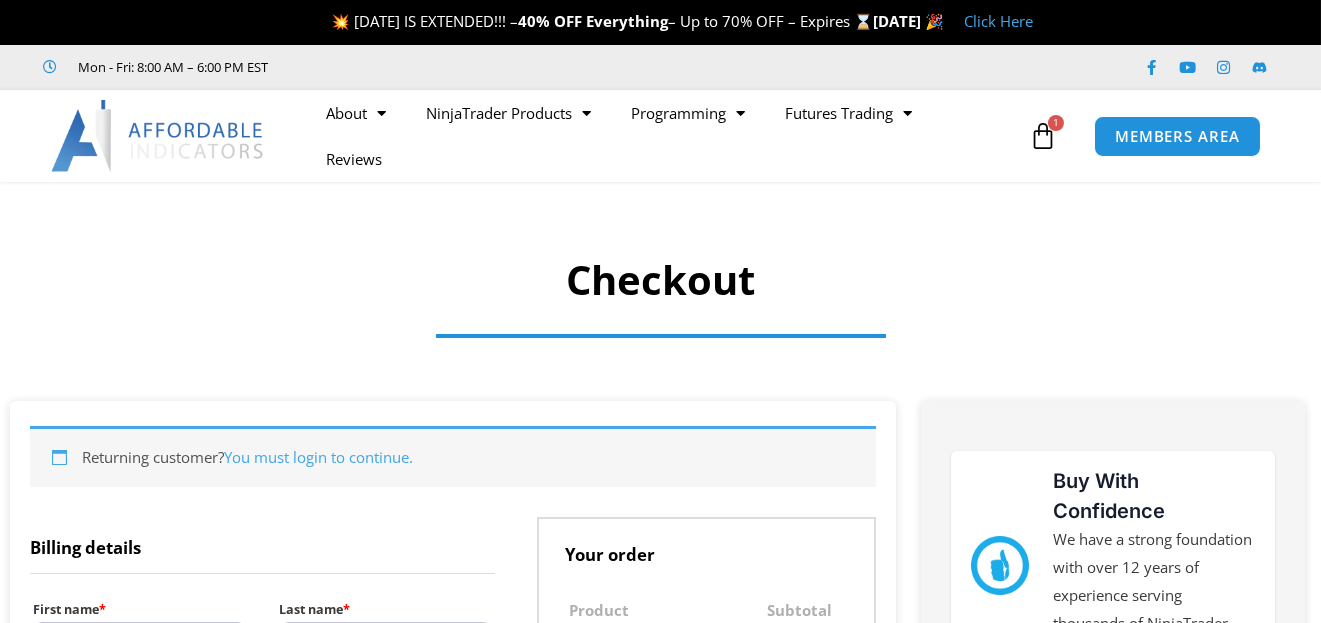 scroll, scrollTop: 0, scrollLeft: 0, axis: both 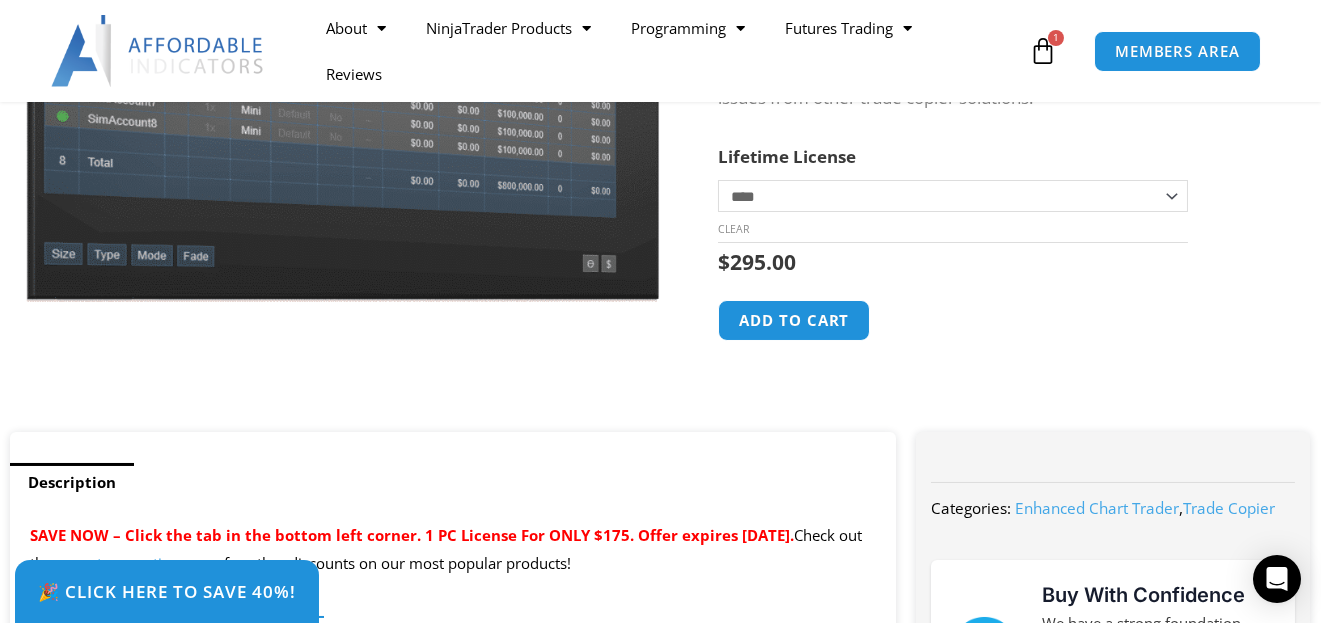 click on "1" at bounding box center [1056, 38] 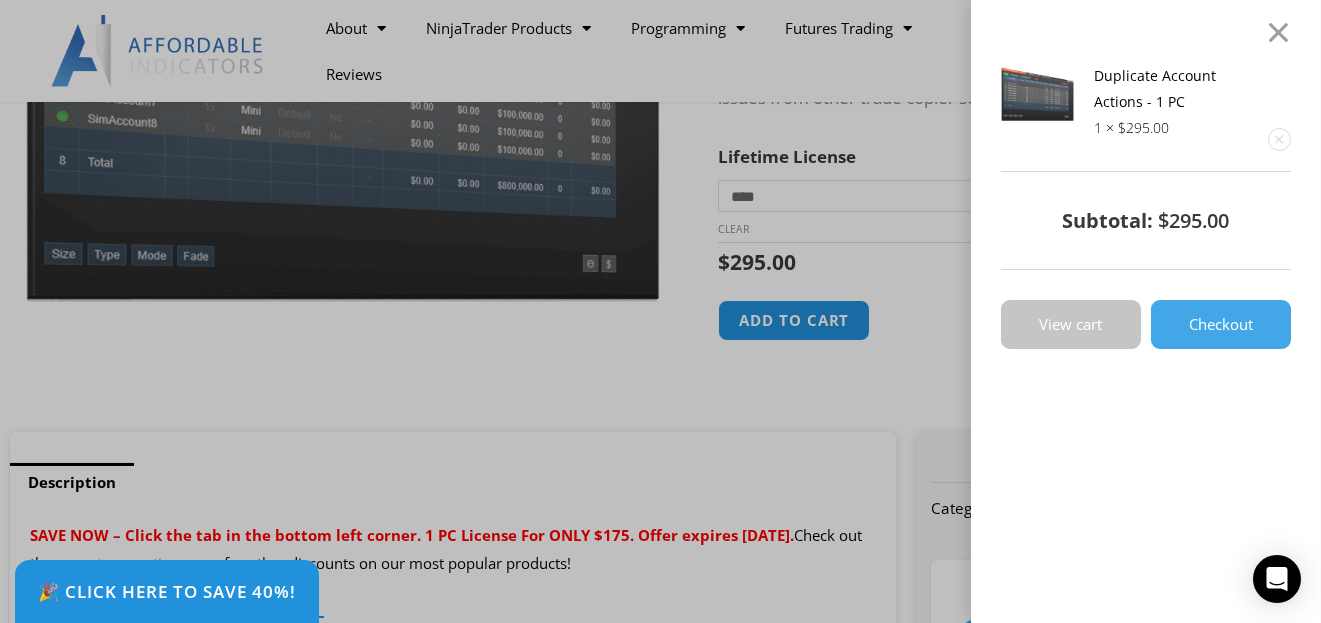 click on "View cart" at bounding box center (1071, 324) 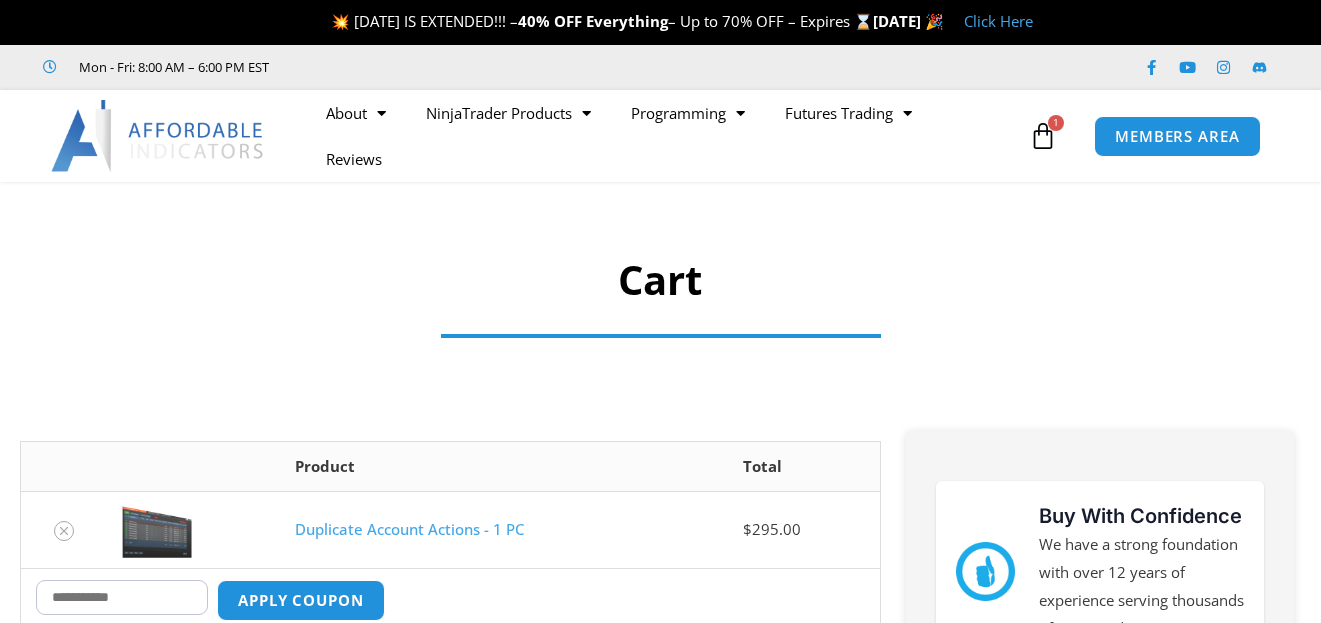 scroll, scrollTop: 0, scrollLeft: 0, axis: both 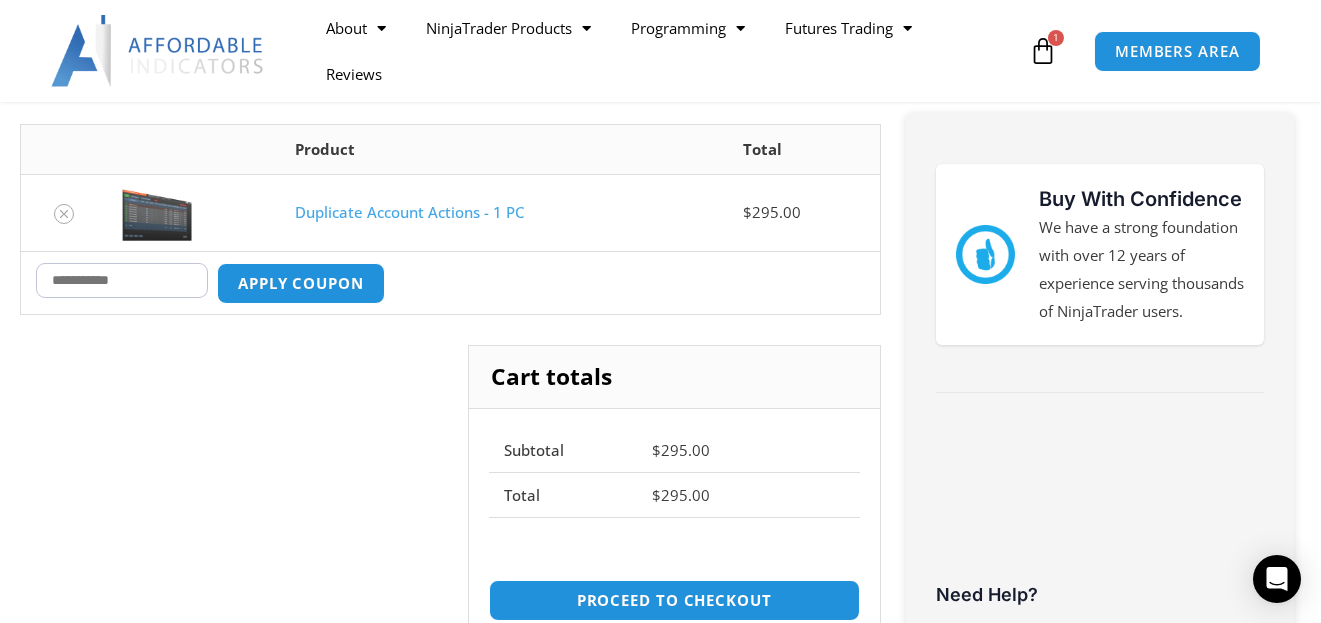 click on "Coupon:" at bounding box center (122, 280) 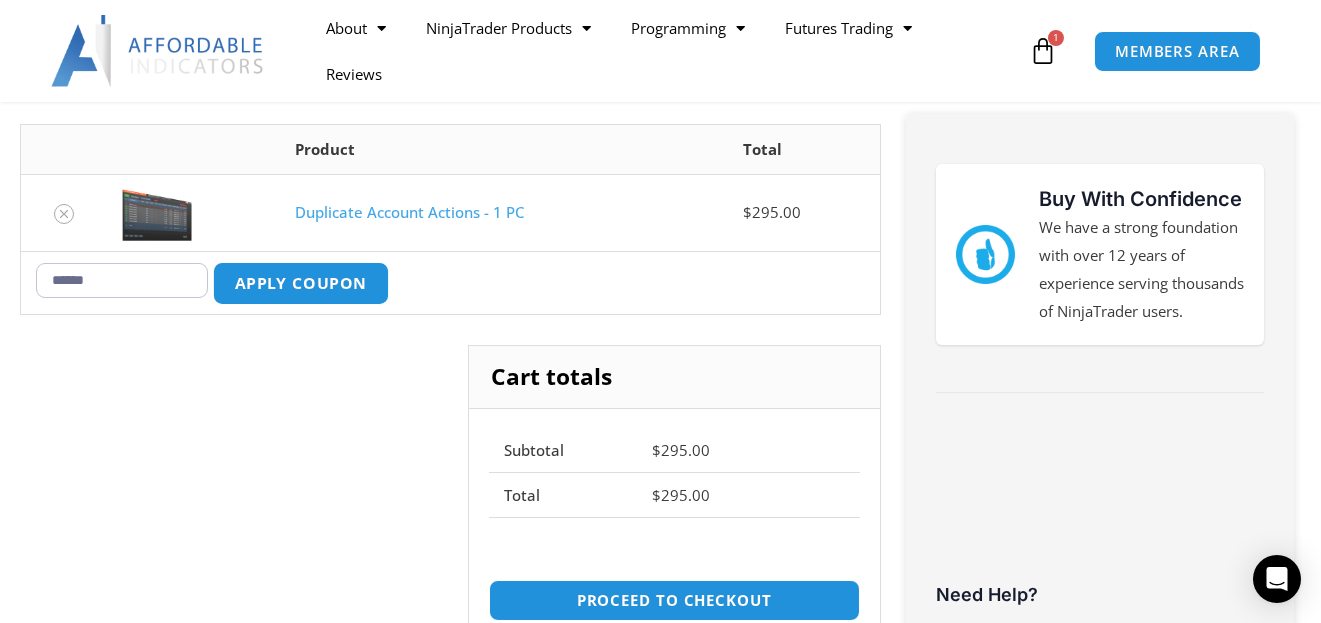 type on "******" 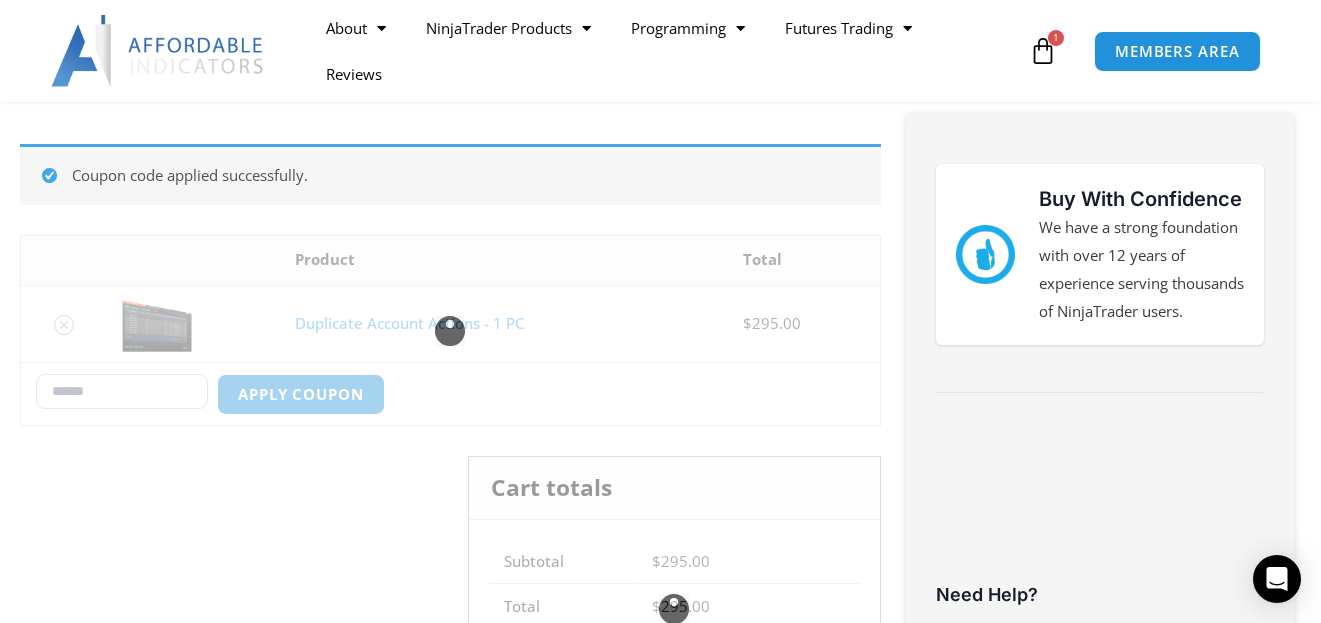 type on "Apply coupon" 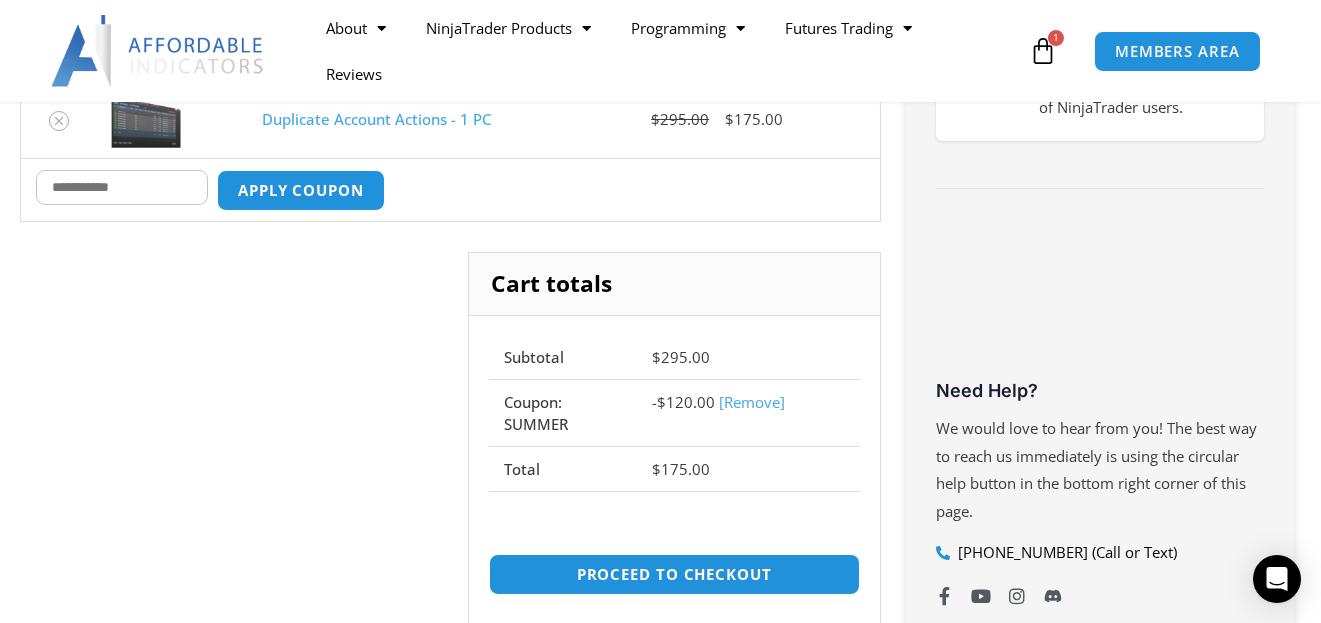 scroll, scrollTop: 558, scrollLeft: 0, axis: vertical 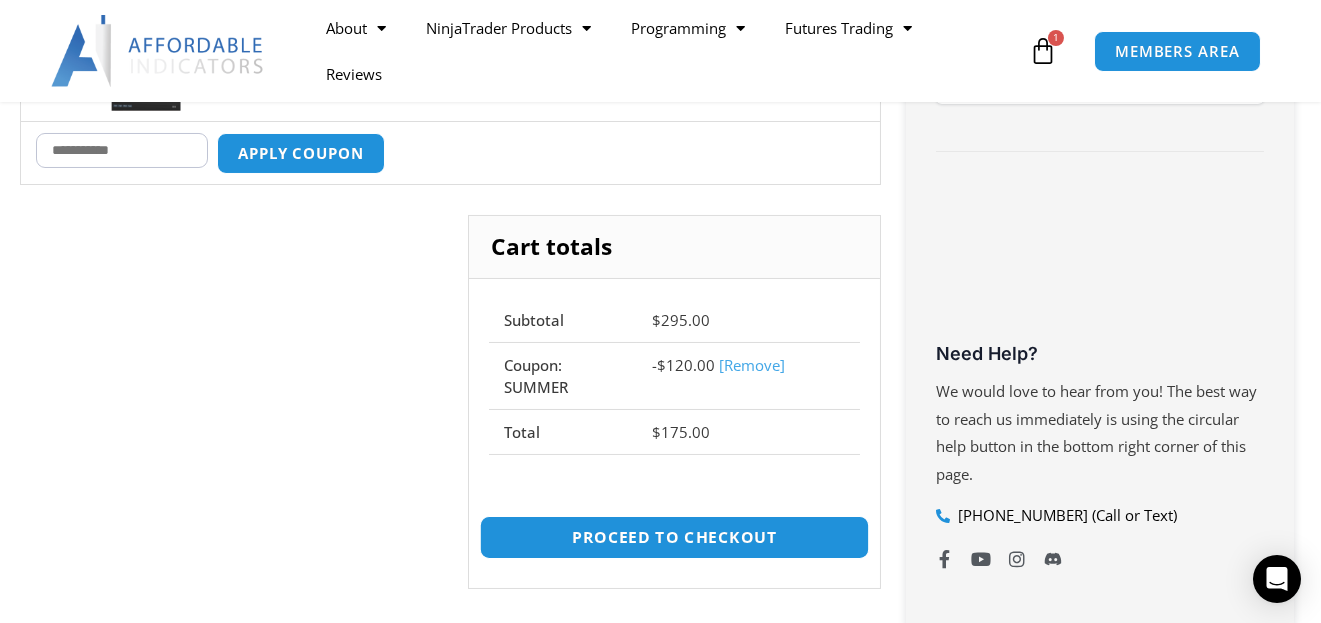 click on "Proceed to checkout" at bounding box center (674, 537) 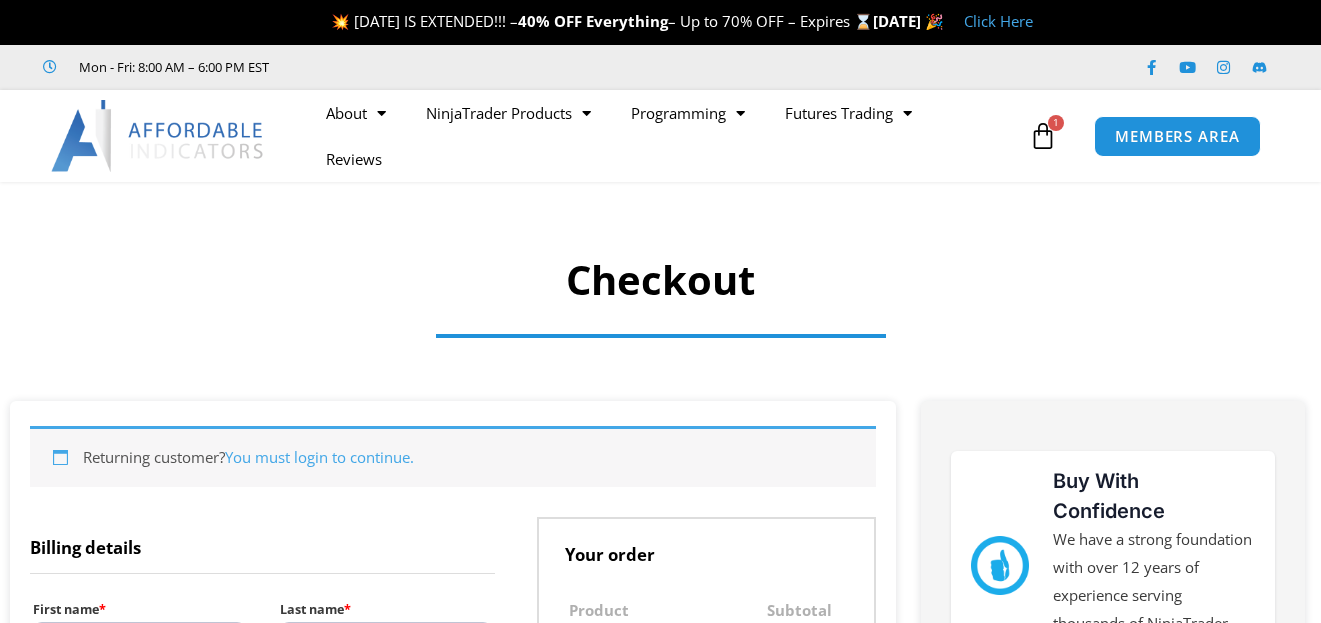 select on "**" 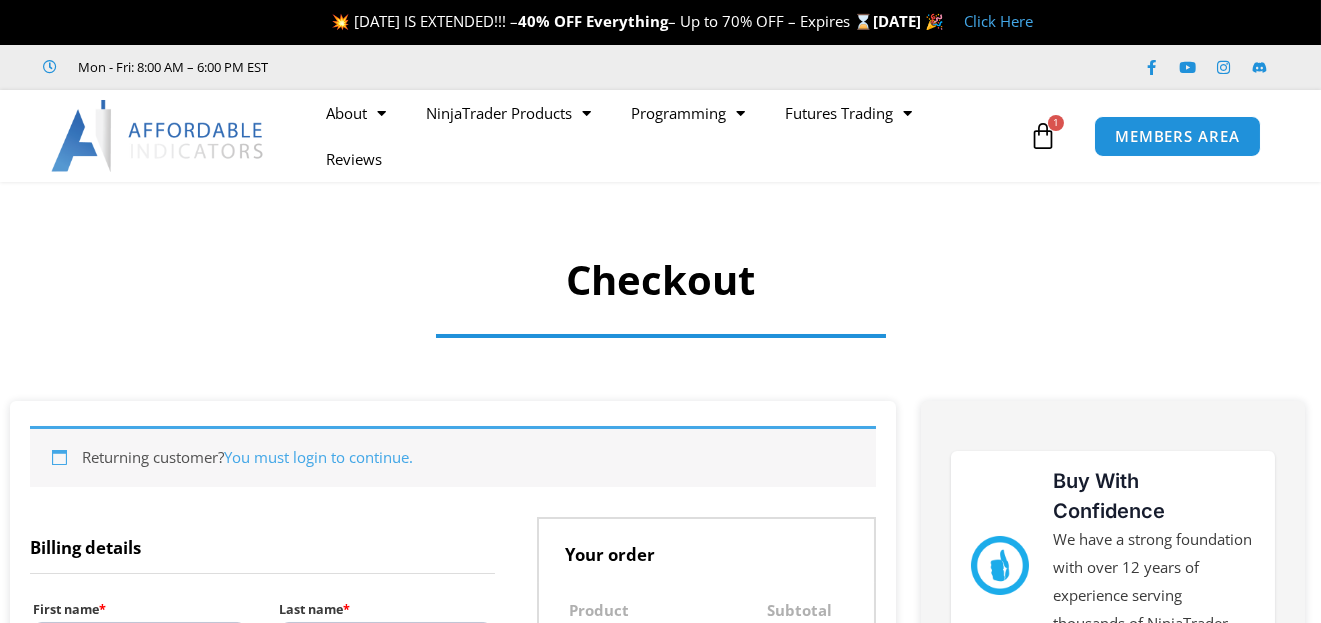 scroll, scrollTop: 0, scrollLeft: 0, axis: both 